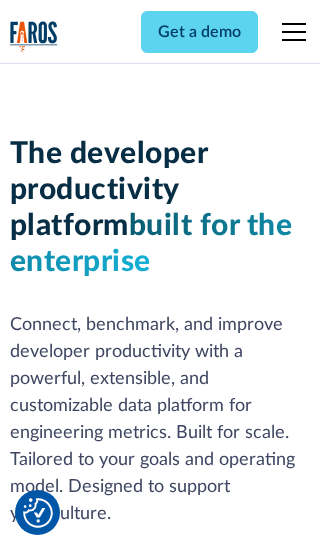 scroll, scrollTop: 0, scrollLeft: 0, axis: both 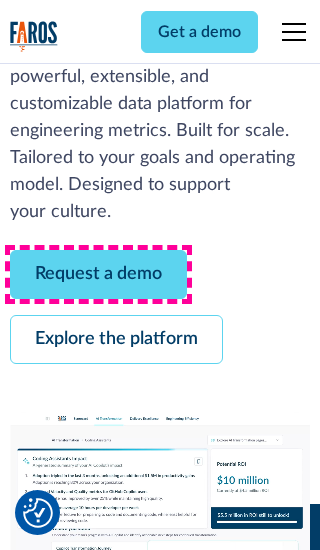 click on "Request a demo" at bounding box center (98, 274) 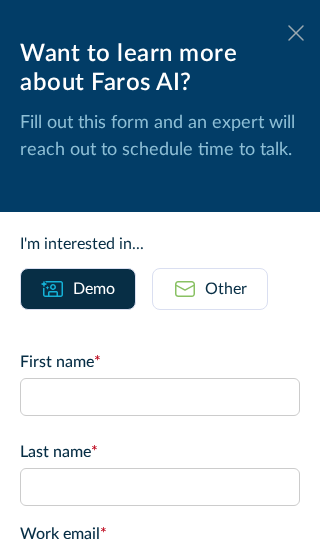 click 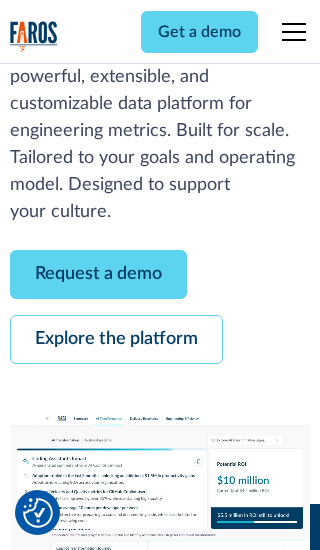 scroll, scrollTop: 367, scrollLeft: 0, axis: vertical 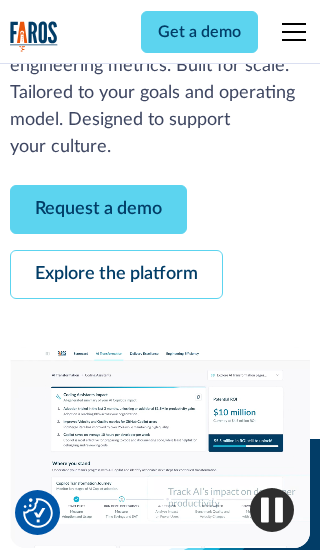 click on "Explore the platform" at bounding box center (116, 274) 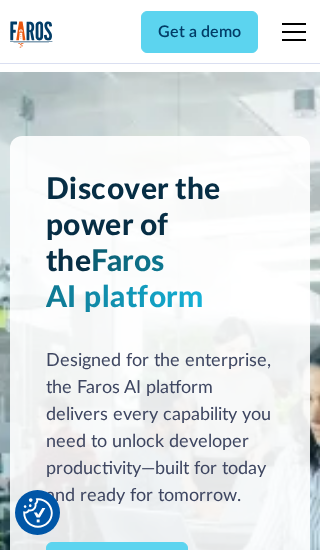 scroll, scrollTop: 0, scrollLeft: 0, axis: both 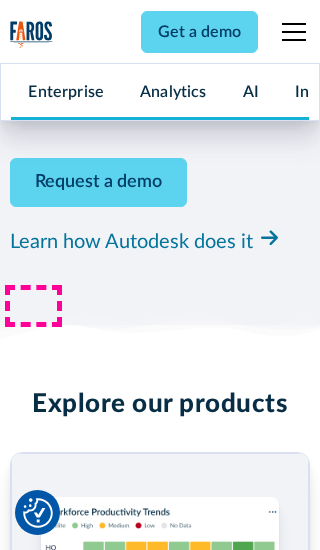 click on "Pricing" at bounding box center [34, 2462] 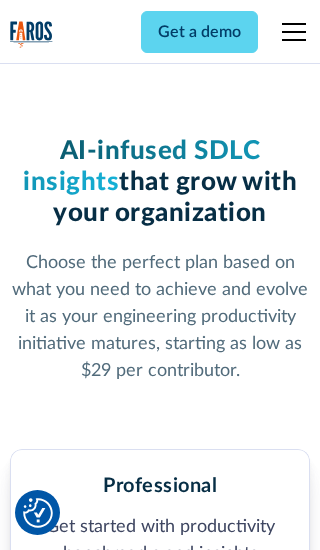 scroll, scrollTop: 0, scrollLeft: 0, axis: both 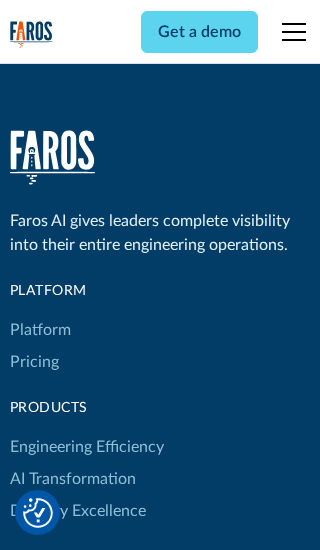 click on "Platform" at bounding box center (40, 330) 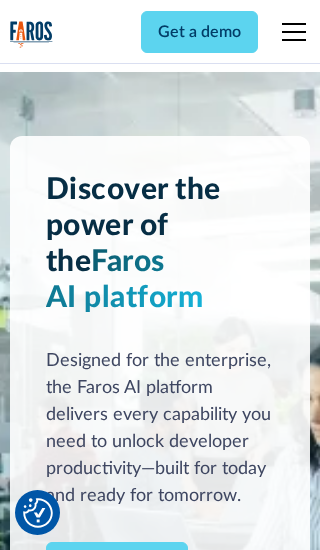 scroll, scrollTop: 0, scrollLeft: 0, axis: both 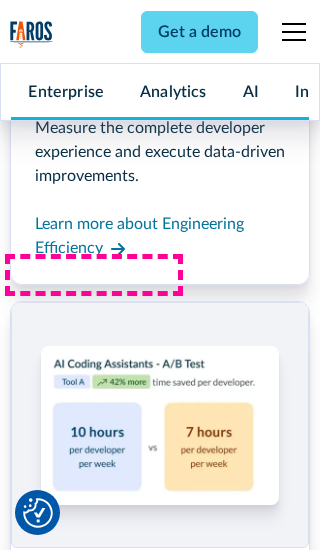 click on "Coding Assistant Impact" at bounding box center [95, 2431] 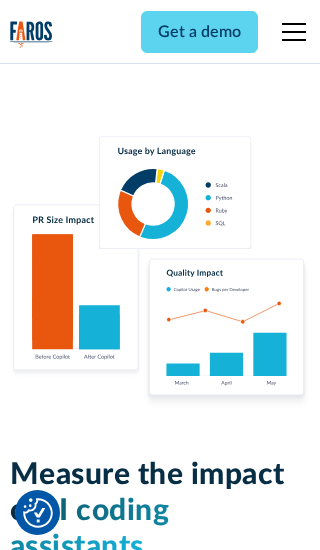 scroll, scrollTop: 0, scrollLeft: 0, axis: both 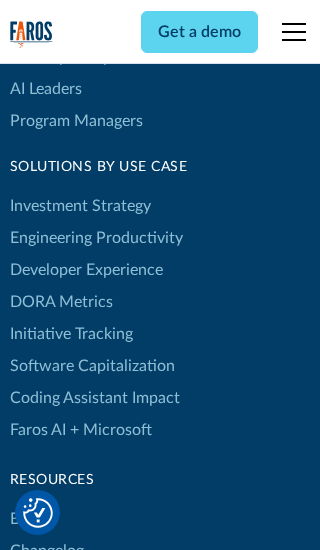 click on "DORA Metrics" at bounding box center [61, 302] 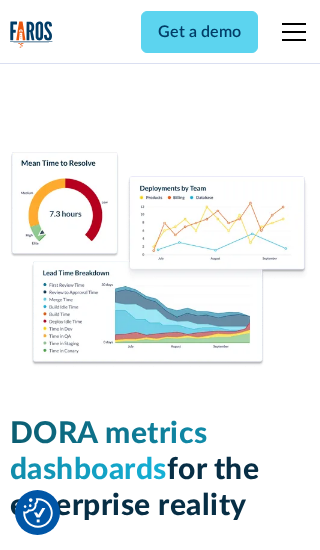 scroll, scrollTop: 0, scrollLeft: 0, axis: both 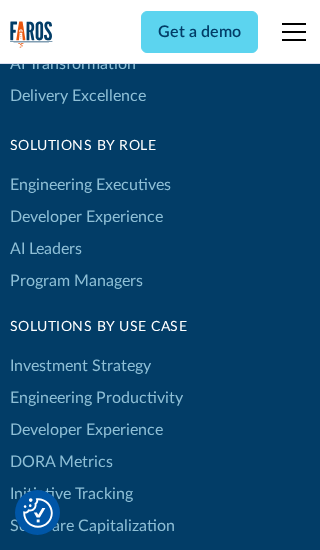 click on "Blog" at bounding box center [25, 679] 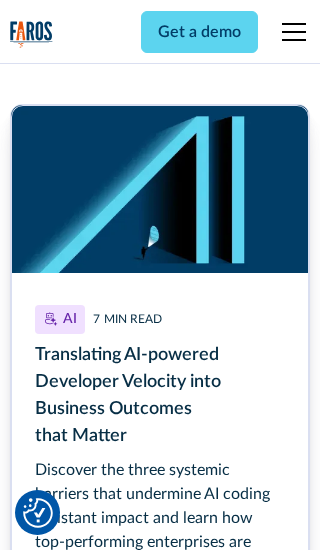 scroll, scrollTop: 0, scrollLeft: 0, axis: both 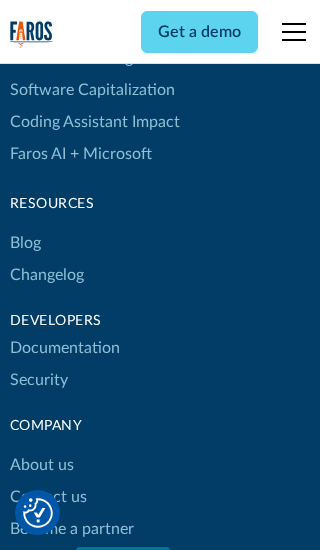 click on "Changelog" at bounding box center [47, 275] 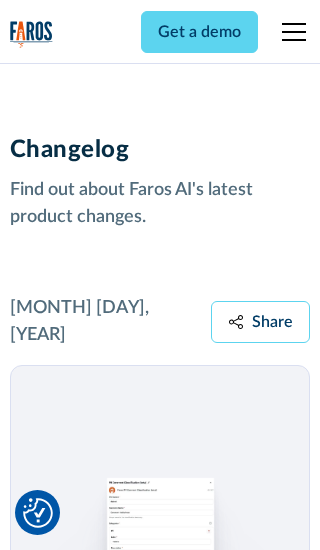 scroll, scrollTop: 0, scrollLeft: 0, axis: both 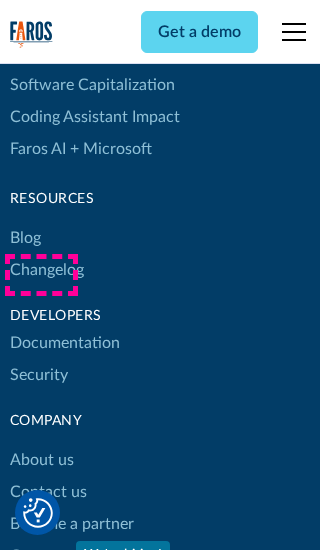 click on "About us" at bounding box center (42, 460) 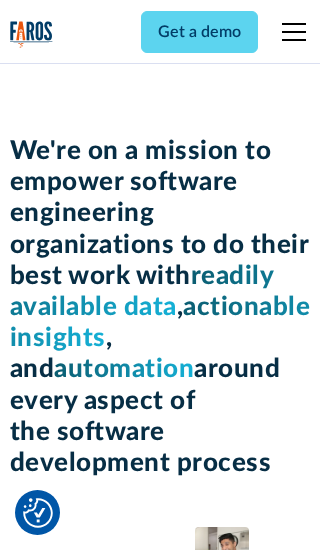 scroll, scrollTop: 0, scrollLeft: 0, axis: both 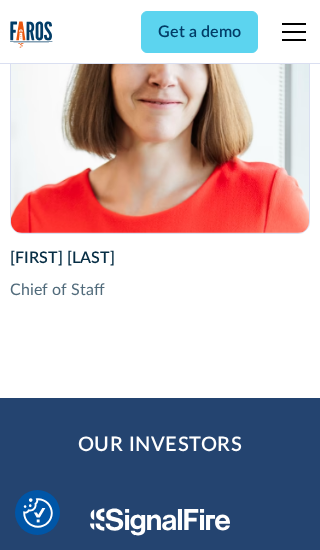 click on "Contact us" at bounding box center [48, 2829] 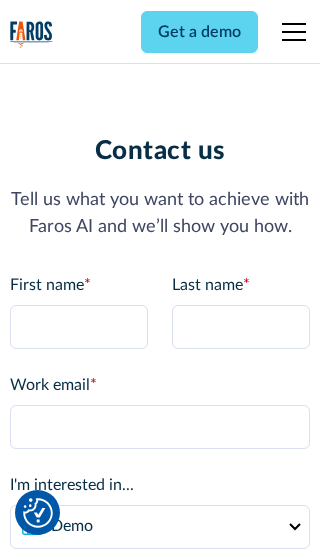 scroll, scrollTop: 0, scrollLeft: 0, axis: both 